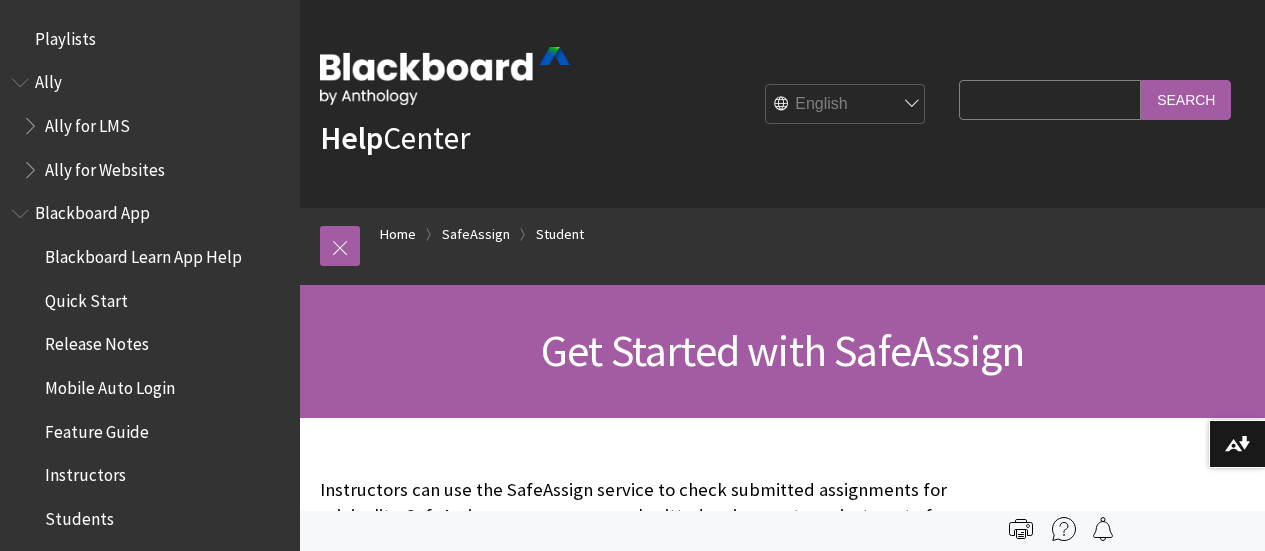 scroll, scrollTop: 0, scrollLeft: 0, axis: both 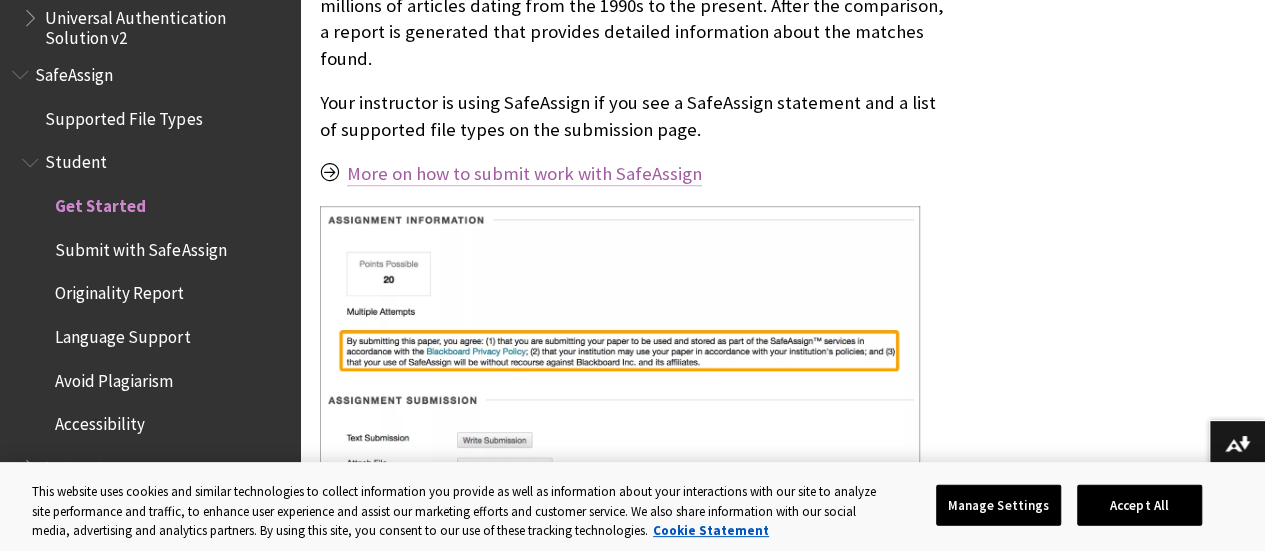 click on "More on how to submit work with SafeAssign" at bounding box center (524, 174) 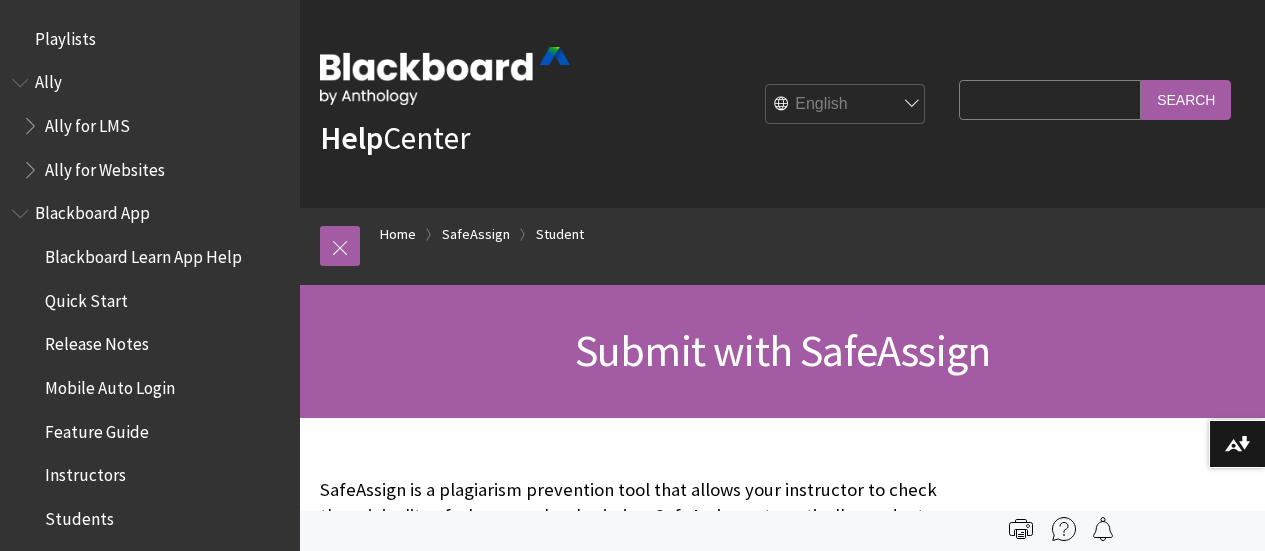 scroll, scrollTop: 0, scrollLeft: 0, axis: both 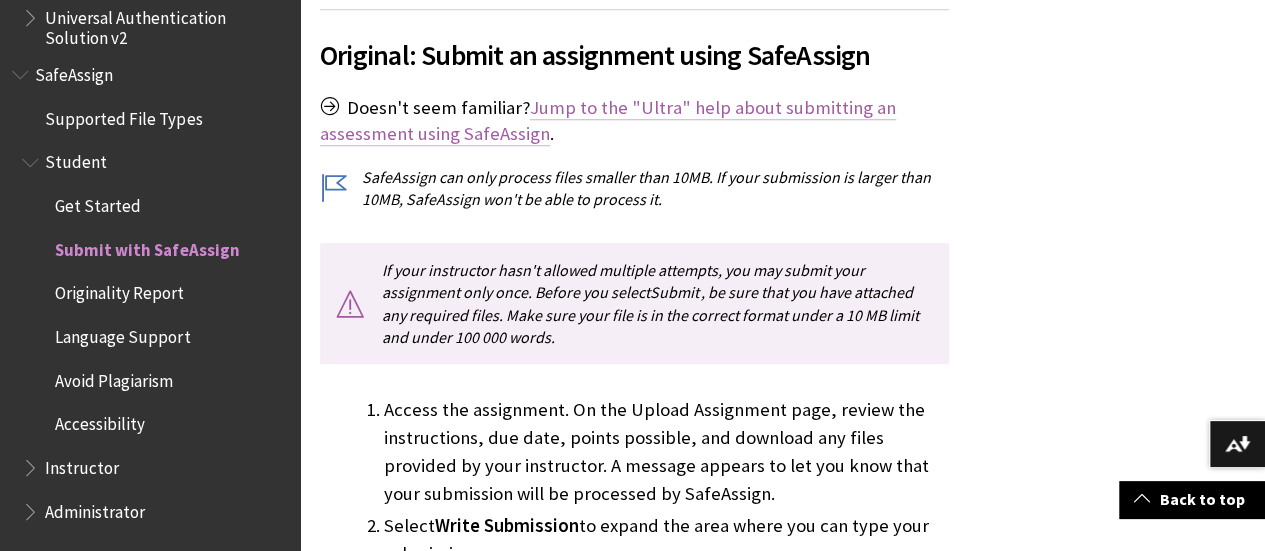 click on "Jump to the "Ultra" help about submitting an assessment using SafeAssign" at bounding box center (608, 121) 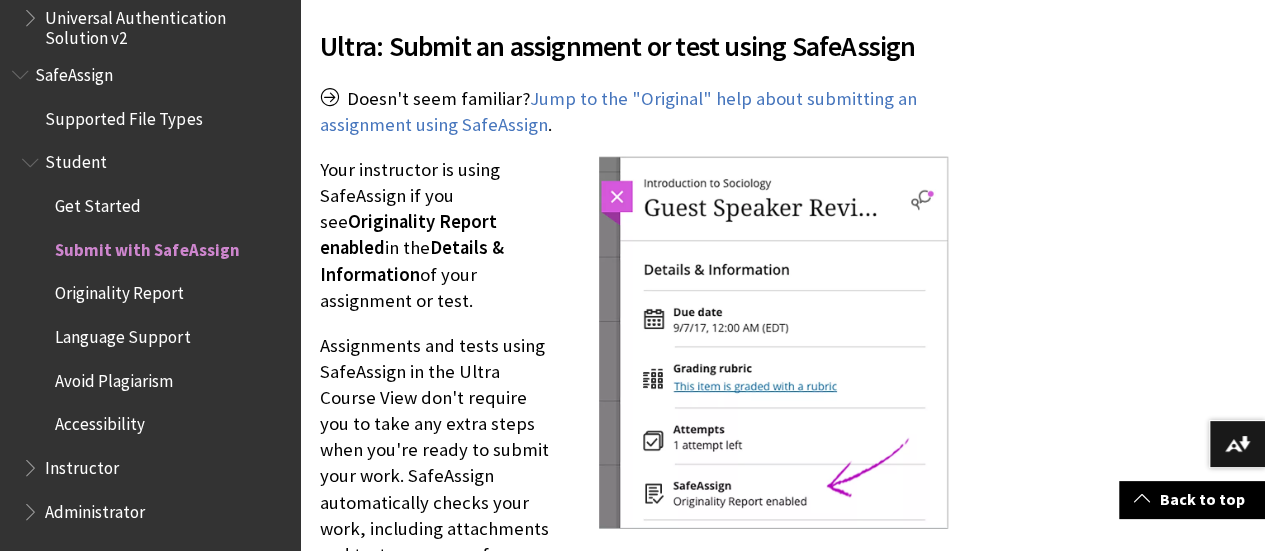click at bounding box center [774, 343] 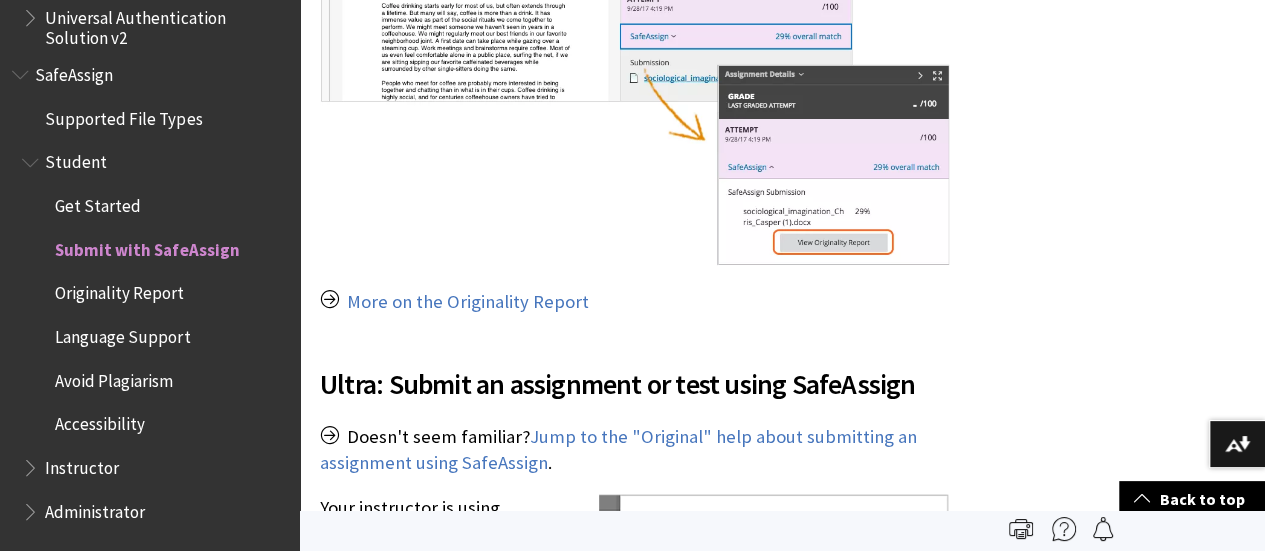 scroll, scrollTop: 2124, scrollLeft: 0, axis: vertical 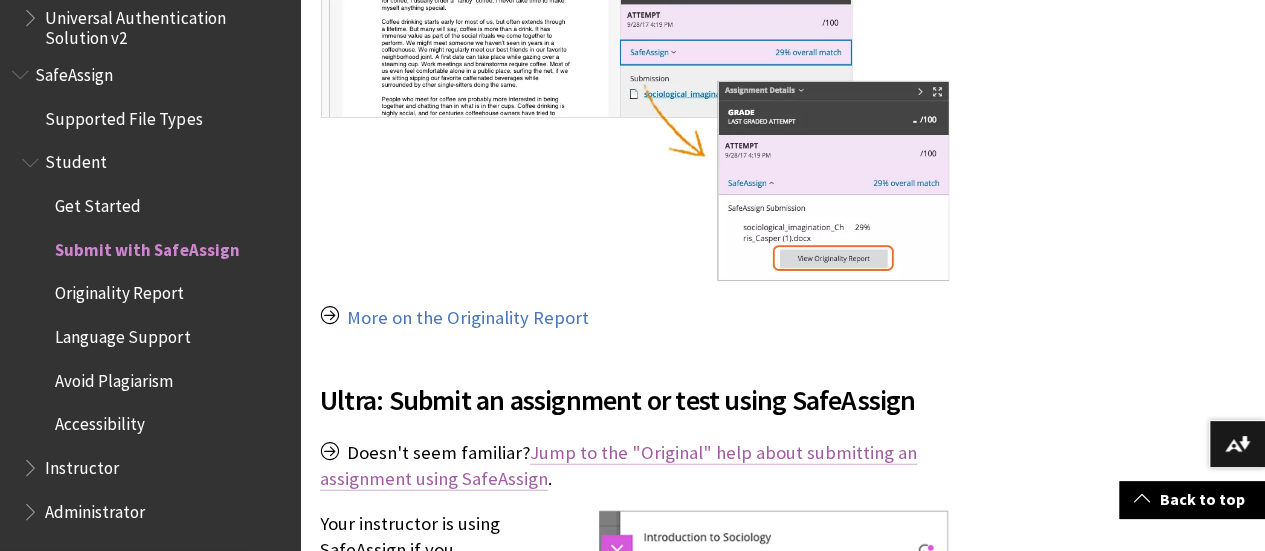 click on "Jump to the "Original" help about submitting an assignment using SafeAssign" at bounding box center (618, 466) 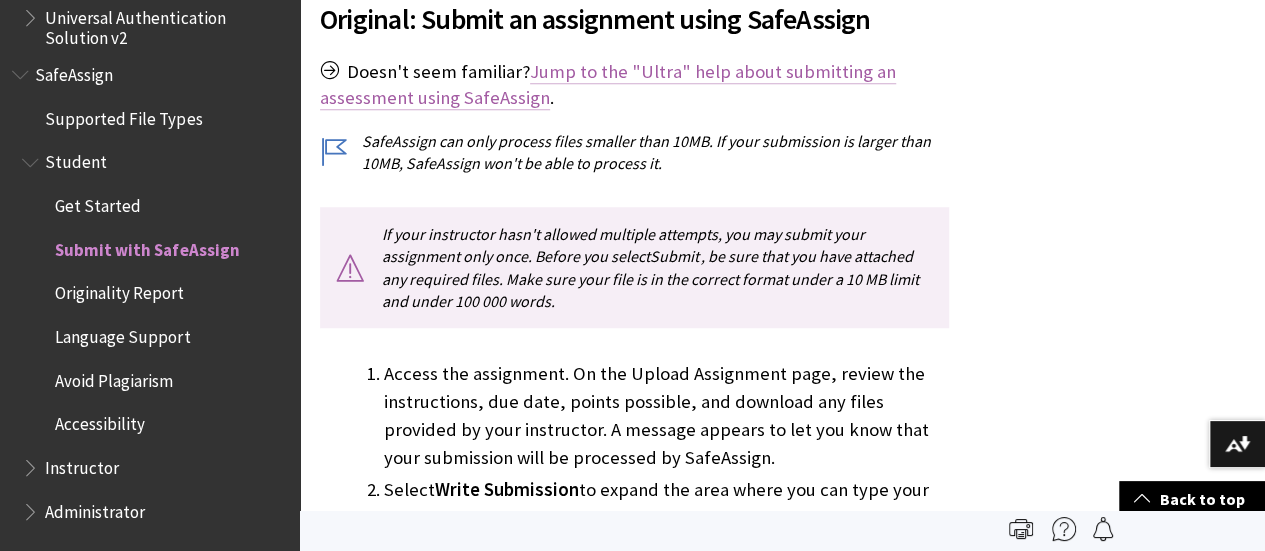 click on "Jump to the "Ultra" help about submitting an assessment using SafeAssign" at bounding box center (608, 85) 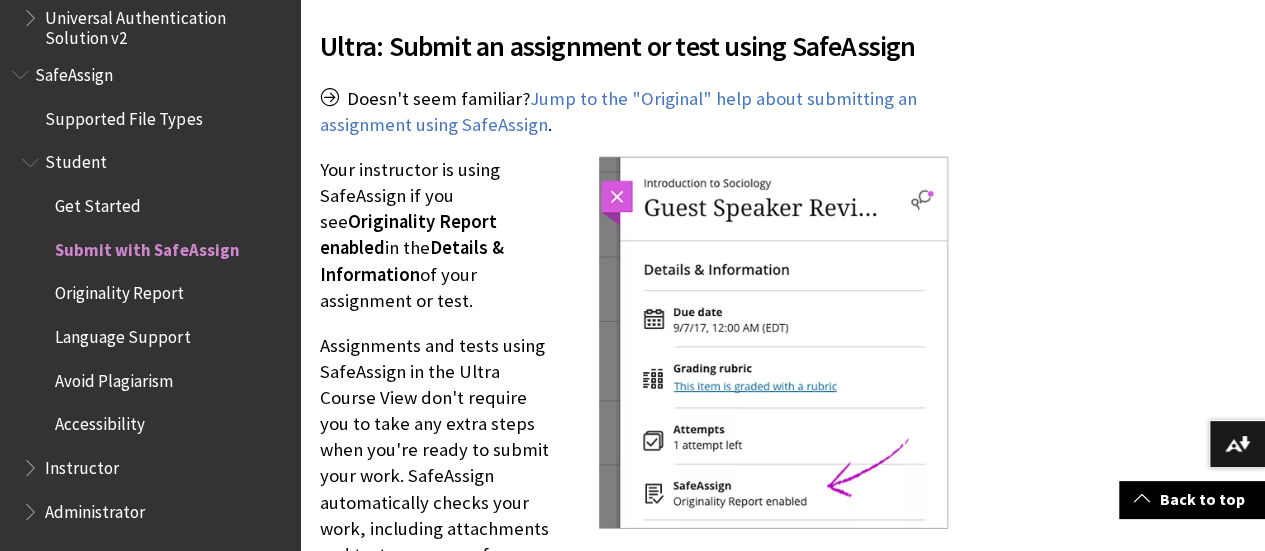 click at bounding box center (774, 343) 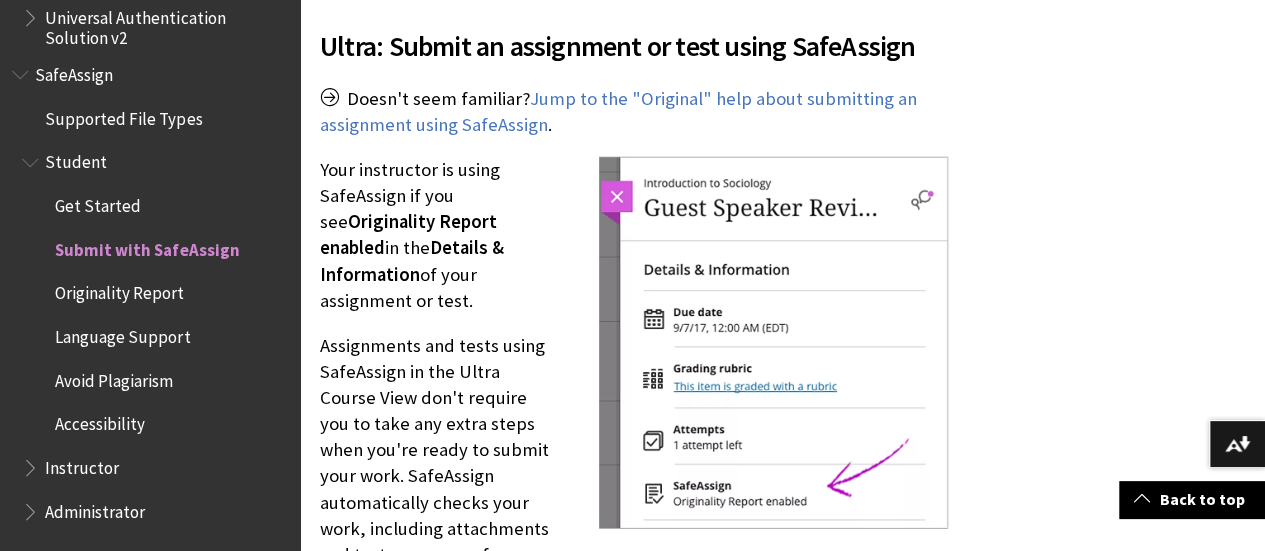 click on "Instructor" at bounding box center (82, 464) 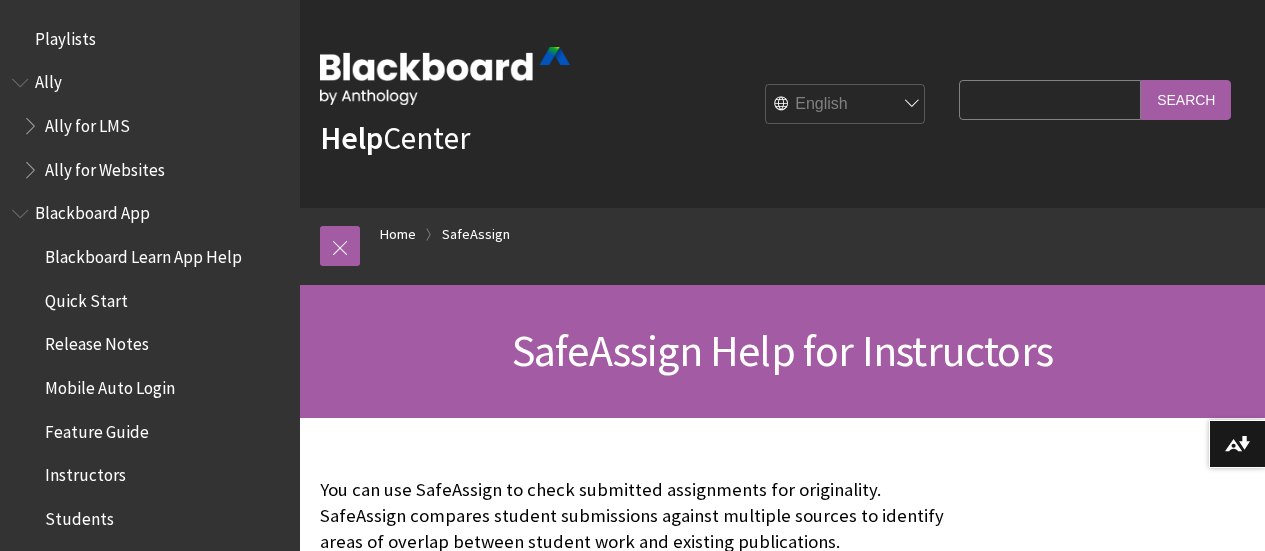 scroll, scrollTop: 0, scrollLeft: 0, axis: both 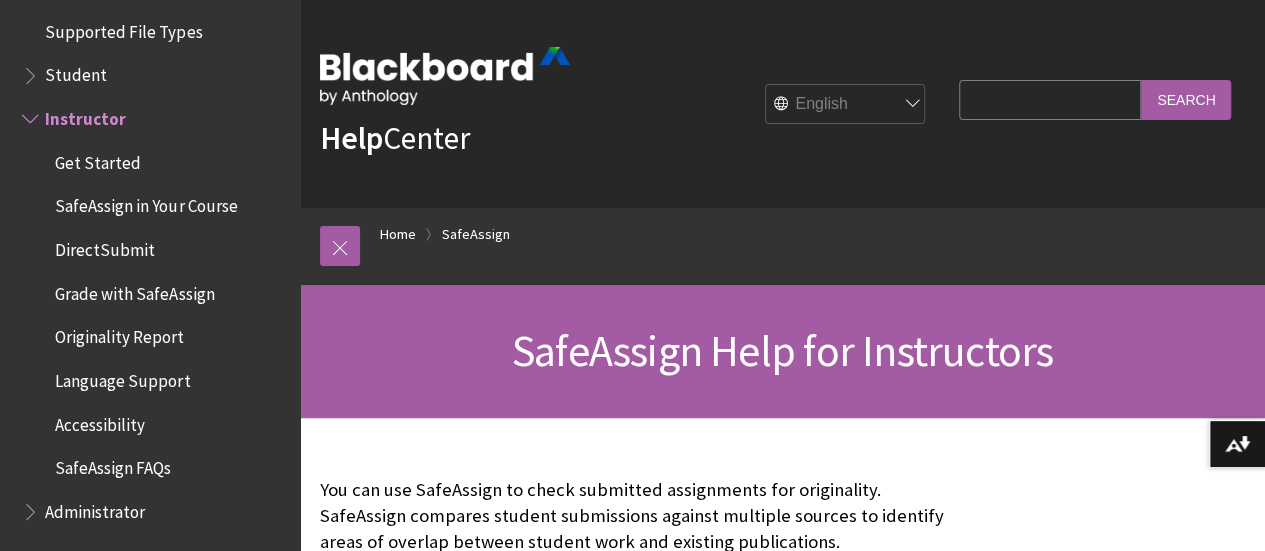 click on "Student" at bounding box center (76, 72) 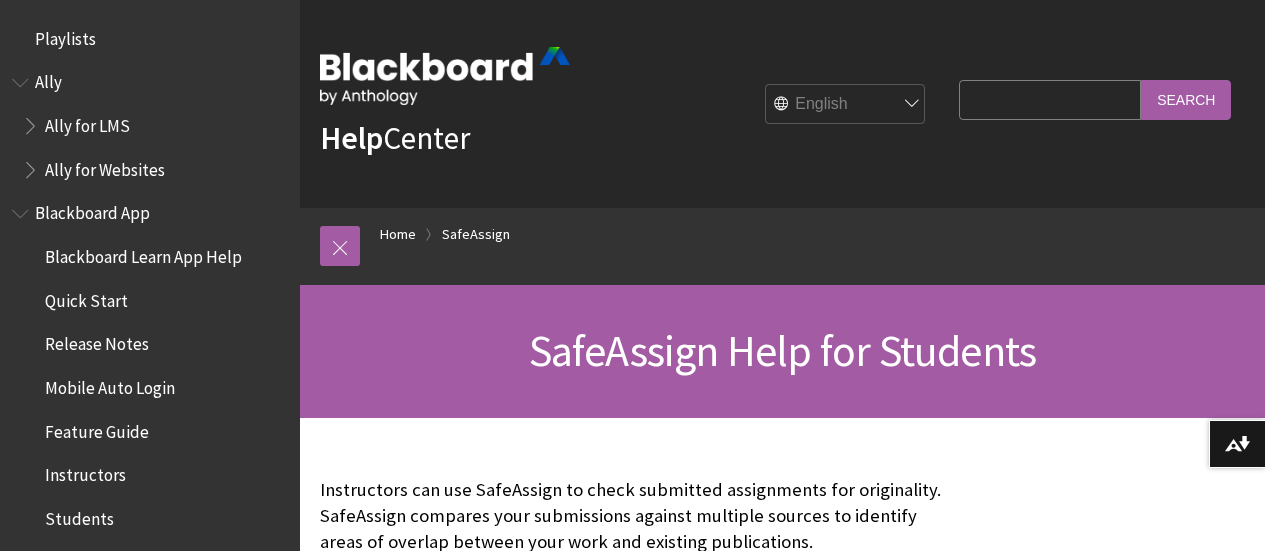 scroll, scrollTop: 0, scrollLeft: 0, axis: both 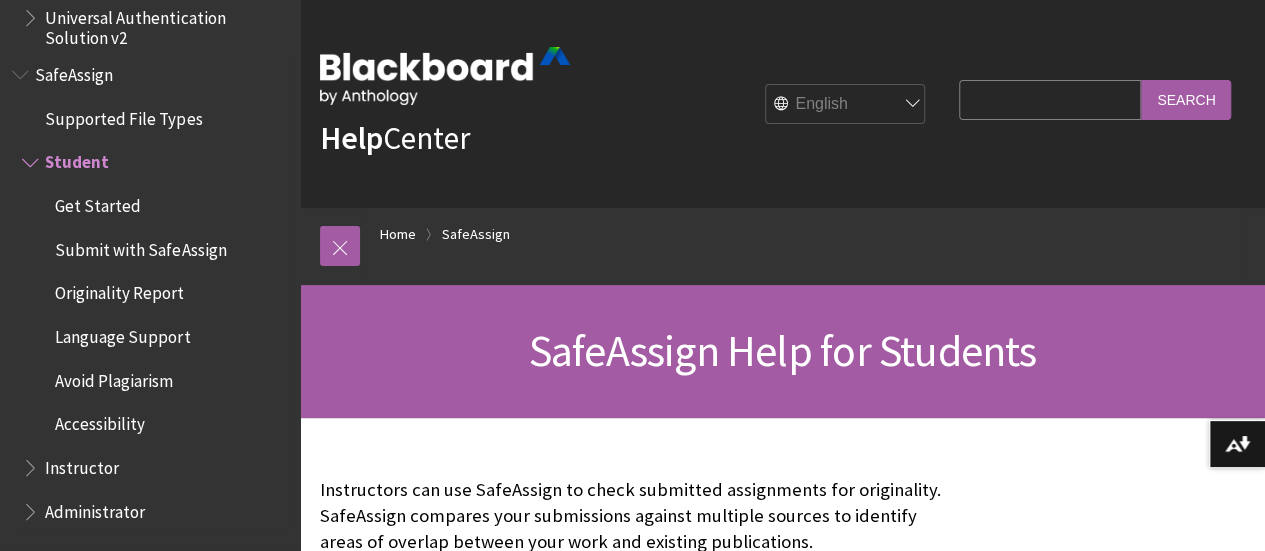 click on "SafeAssign" at bounding box center [74, 71] 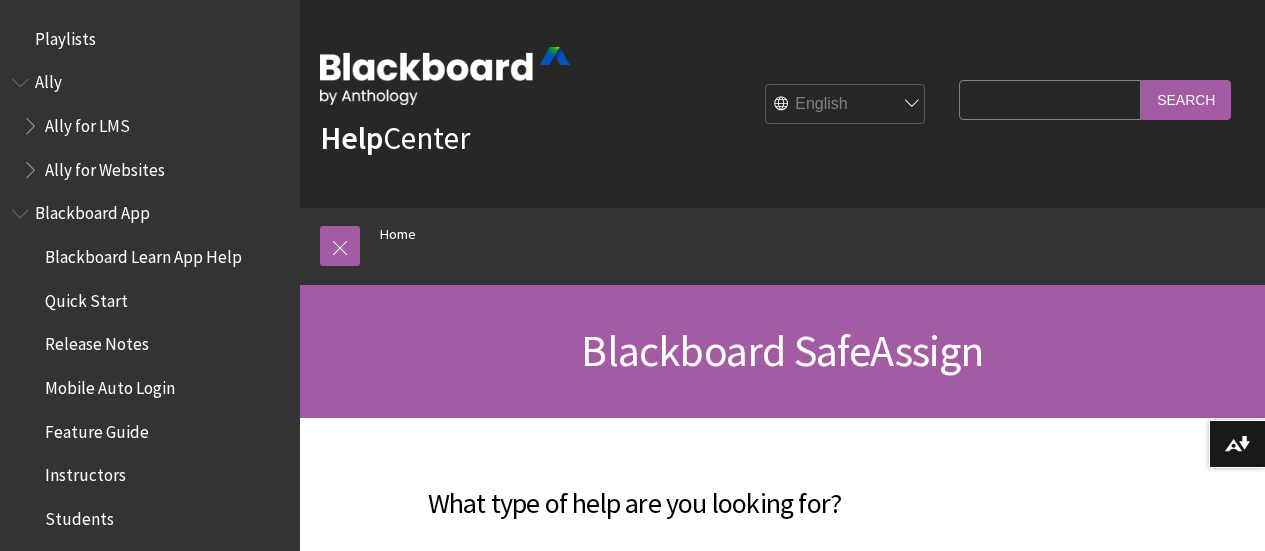 scroll, scrollTop: 0, scrollLeft: 0, axis: both 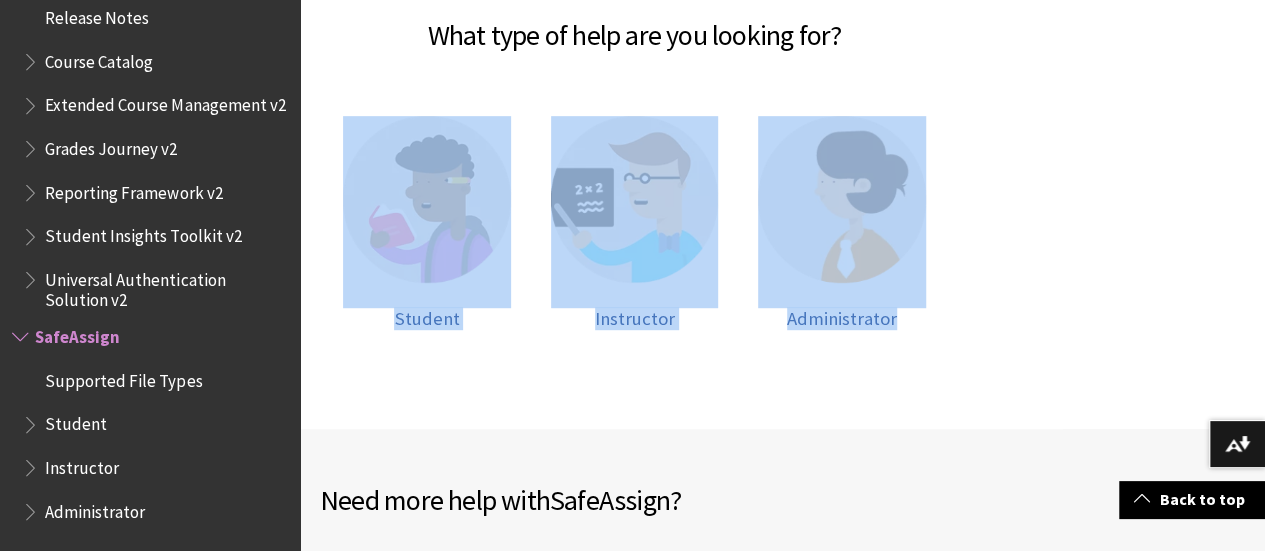 drag, startPoint x: 1255, startPoint y: 277, endPoint x: 408, endPoint y: 81, distance: 869.38196 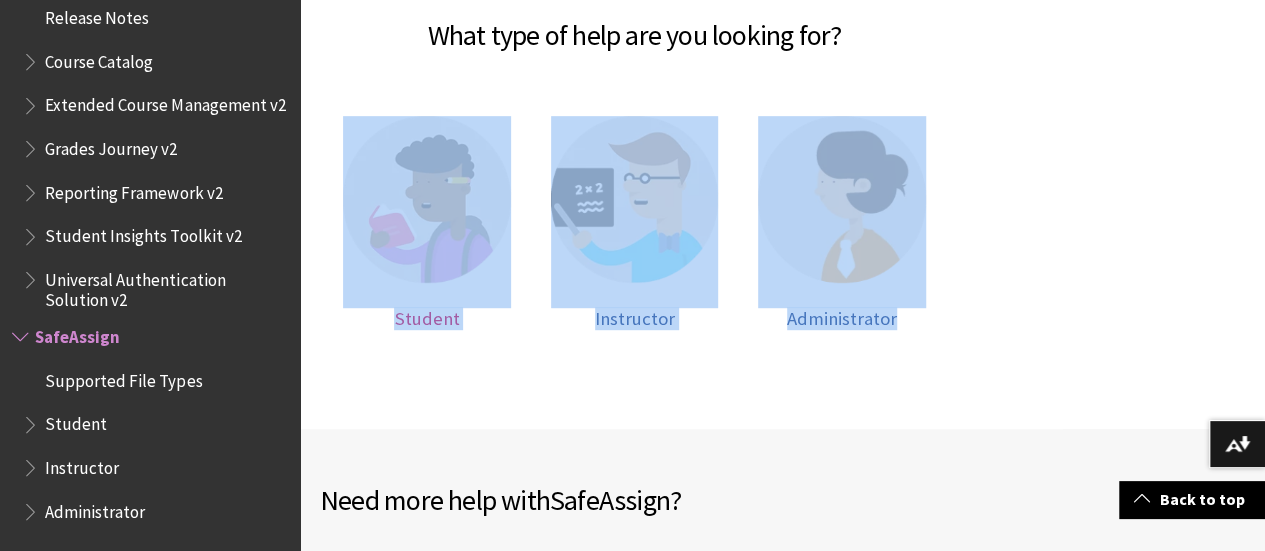 click at bounding box center [427, 200] 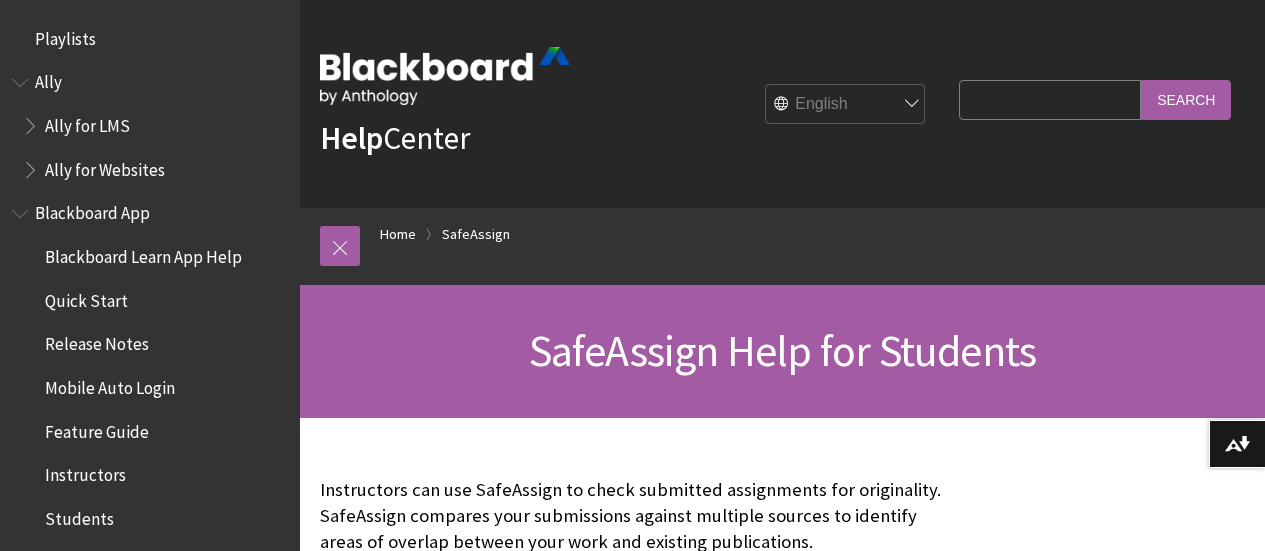 scroll, scrollTop: 0, scrollLeft: 0, axis: both 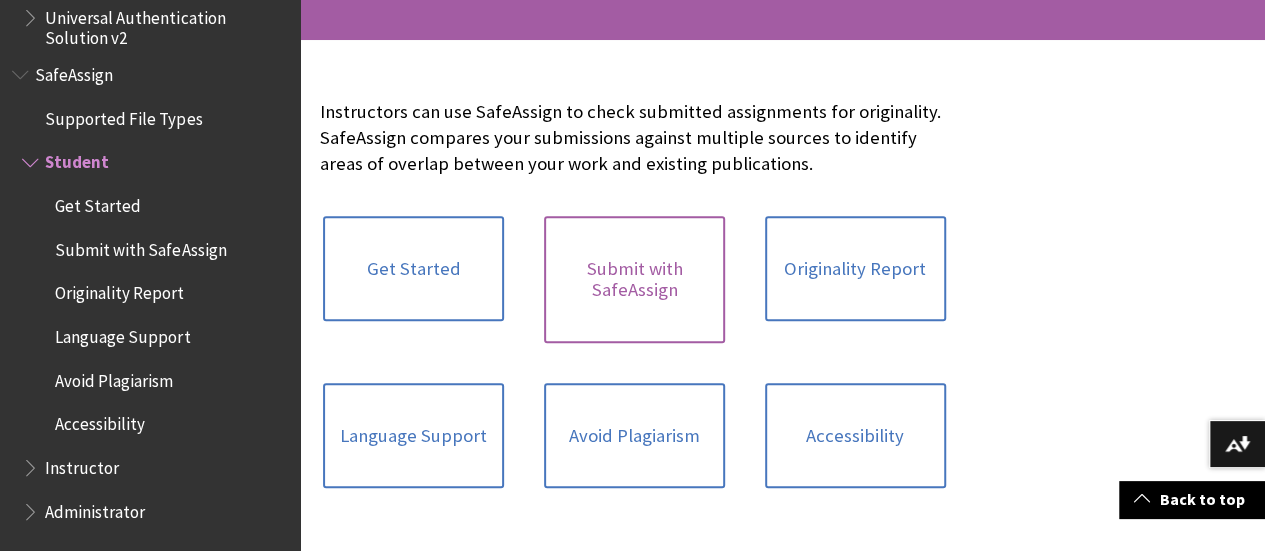 click on "Submit with SafeAssign" at bounding box center [634, 279] 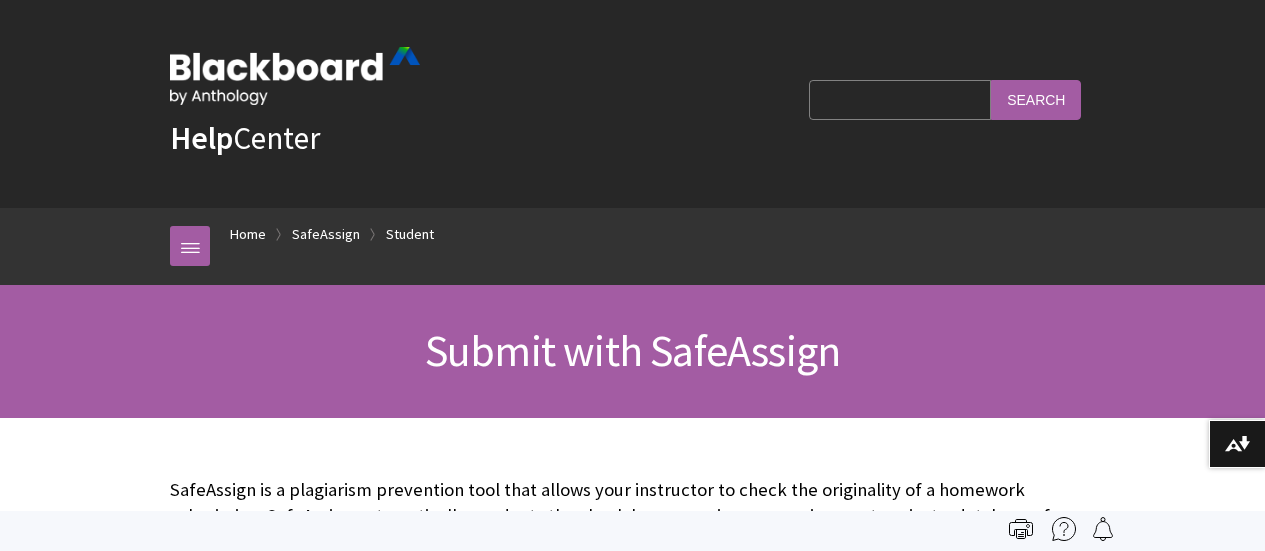 scroll, scrollTop: 0, scrollLeft: 0, axis: both 